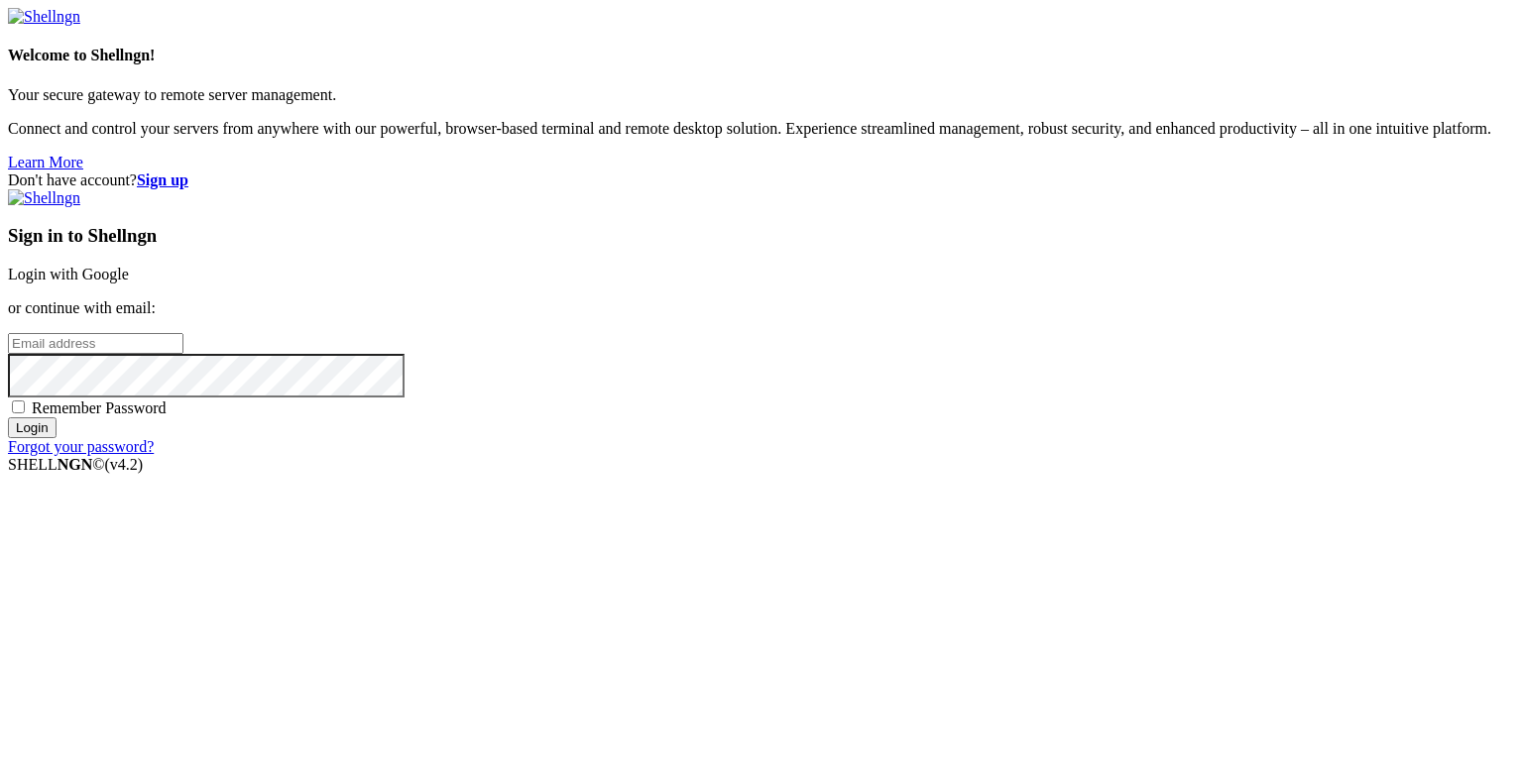 scroll, scrollTop: 0, scrollLeft: 0, axis: both 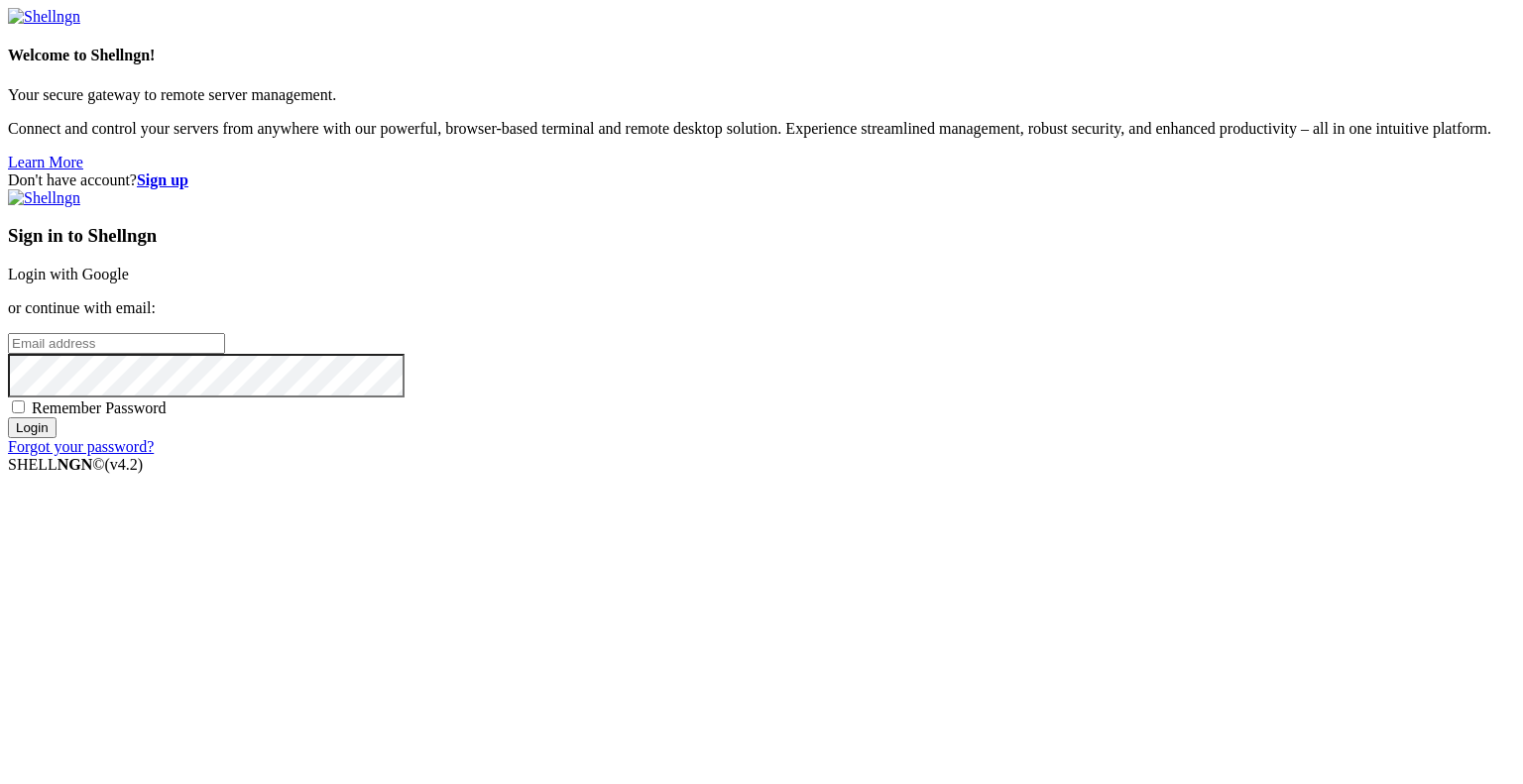 click at bounding box center (116, 343) 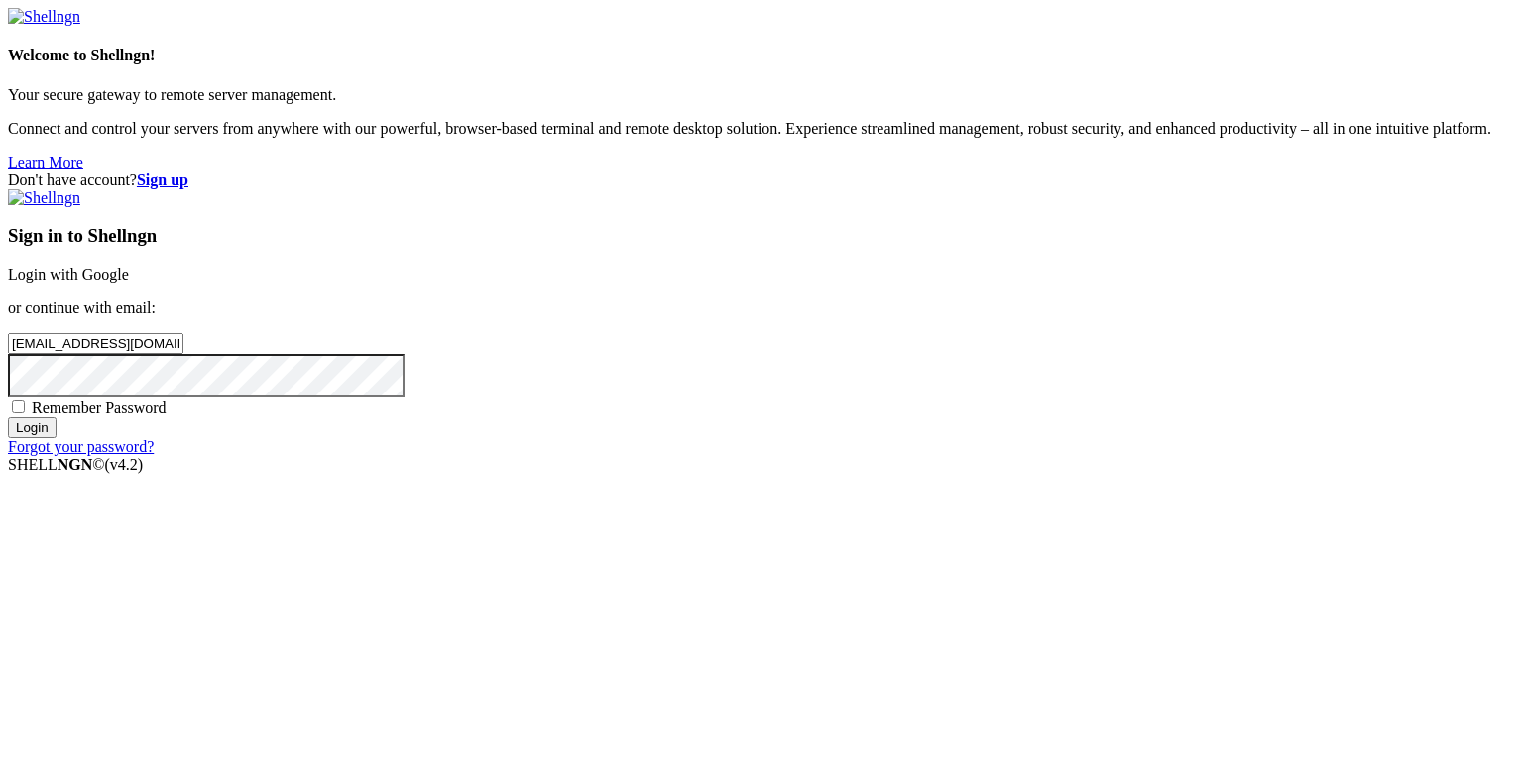 click on "Login" at bounding box center (32, 427) 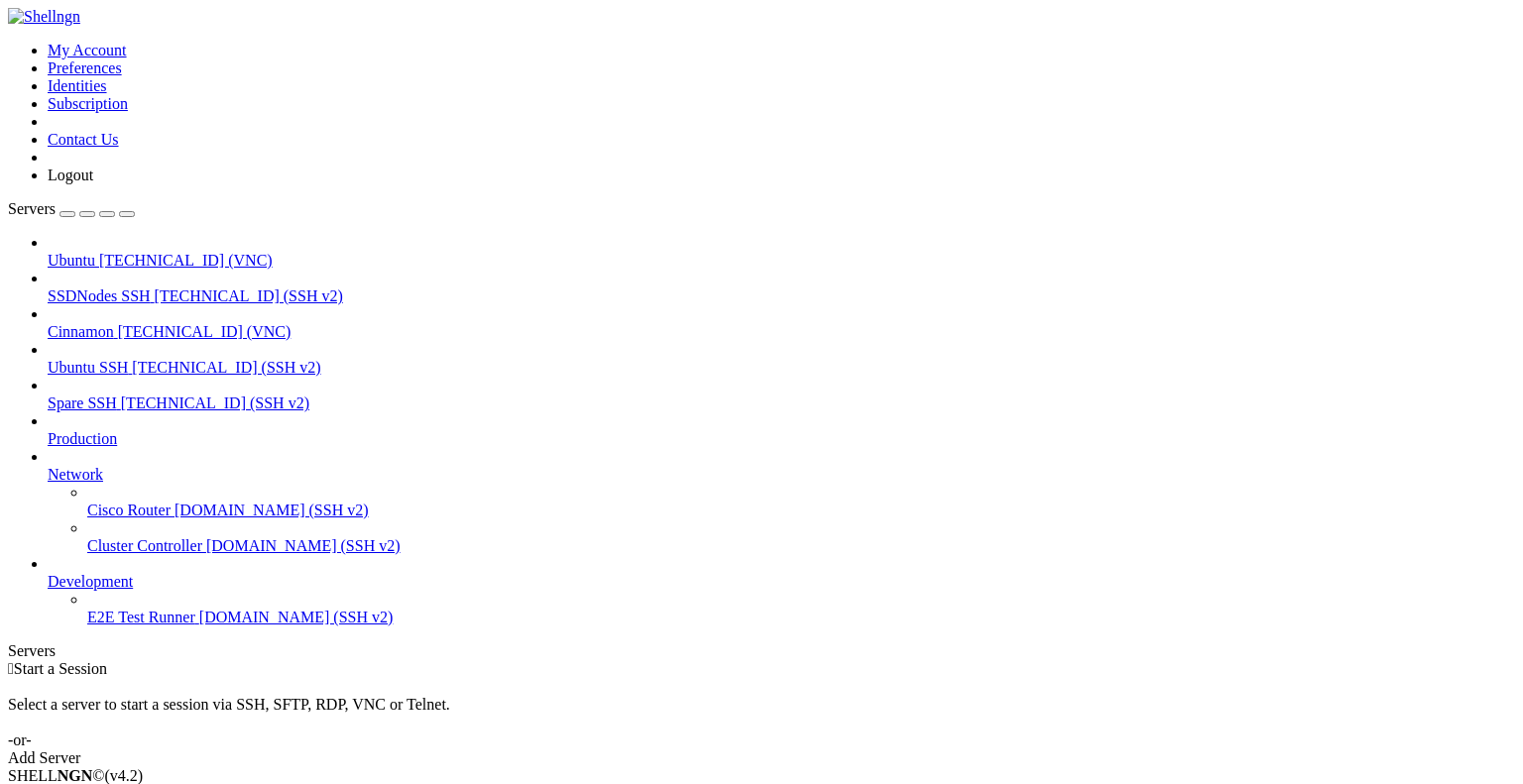 click on "Ubuntu" at bounding box center (71, 260) 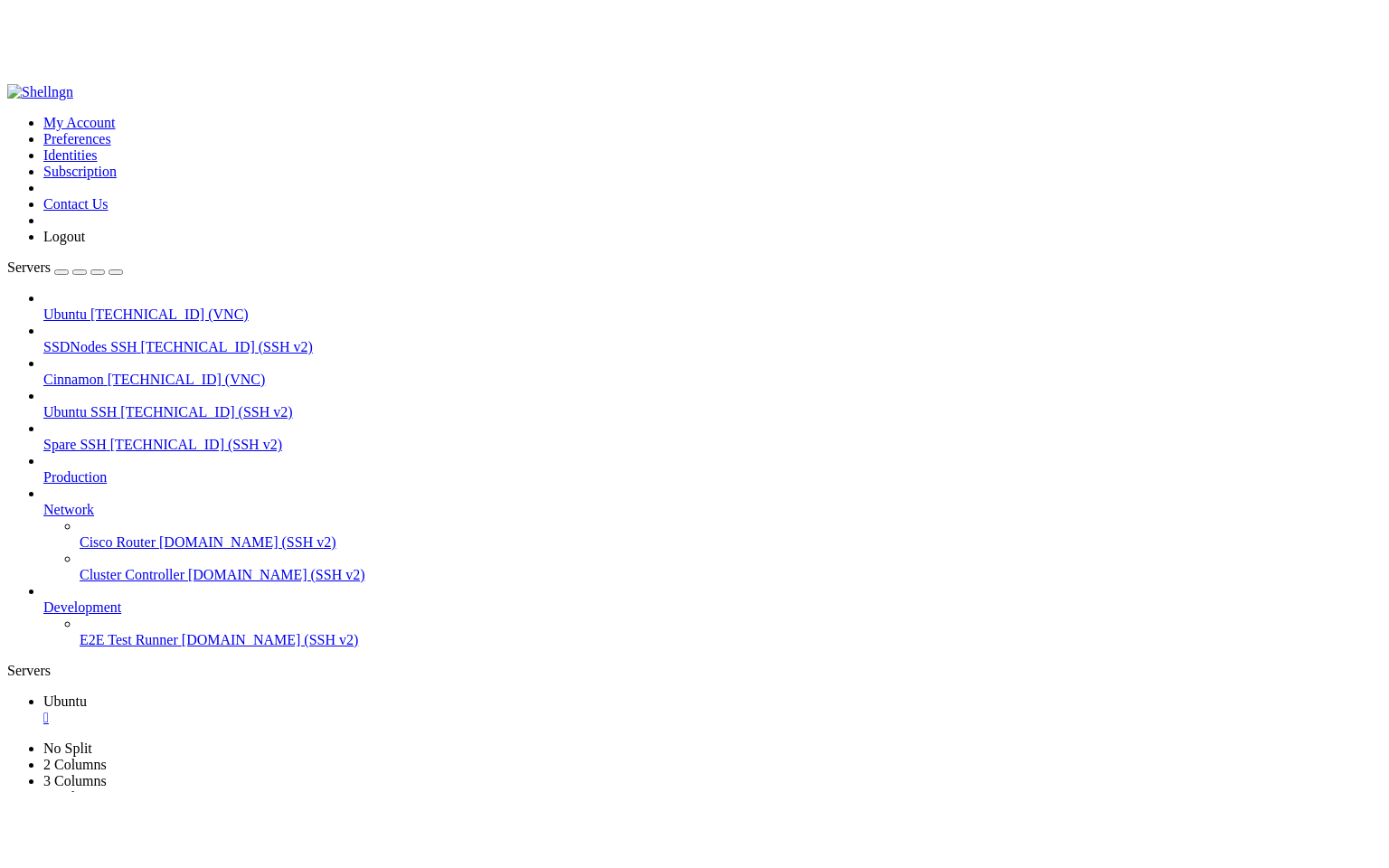 scroll, scrollTop: 0, scrollLeft: 0, axis: both 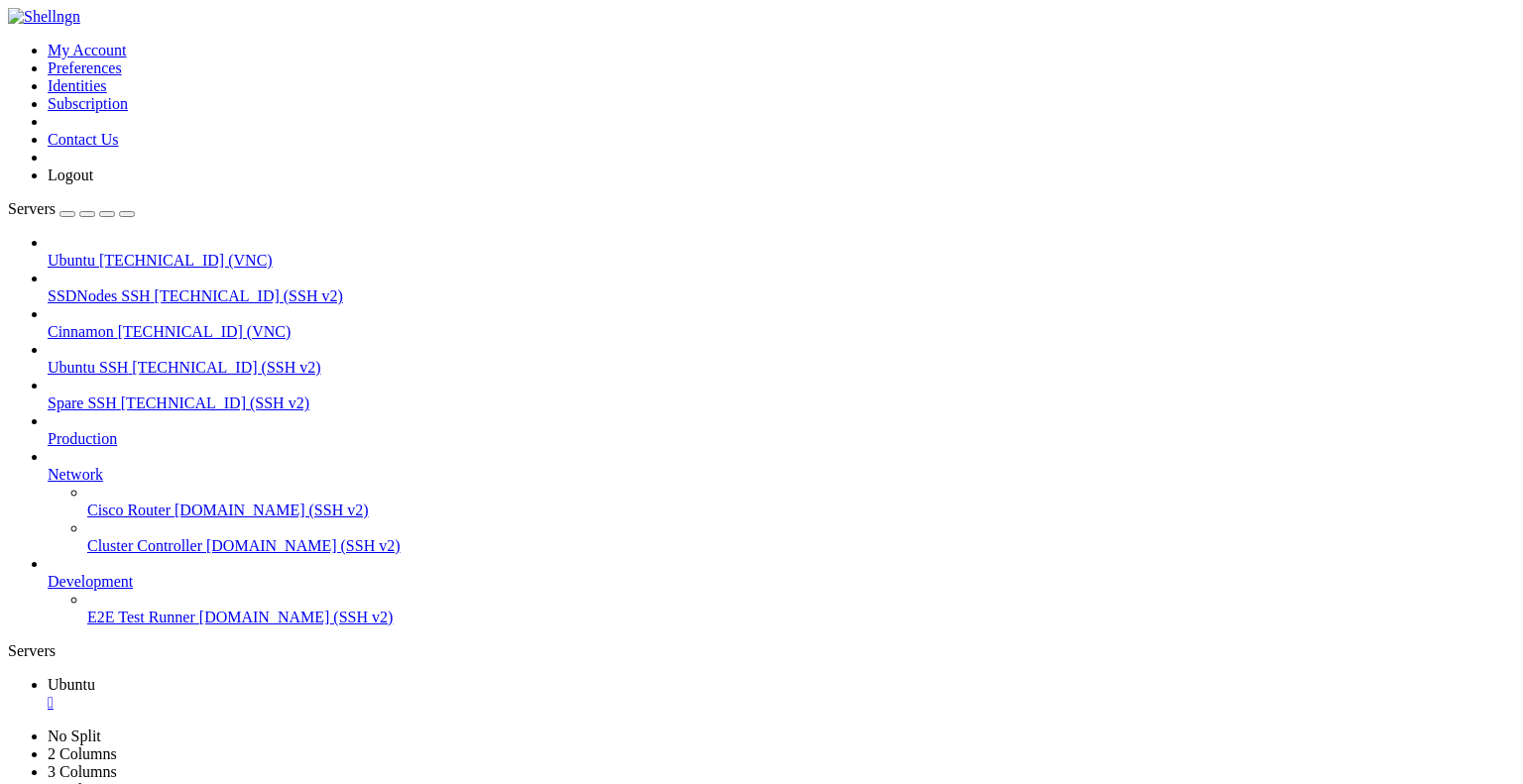 click on "" at bounding box center (259, 860) 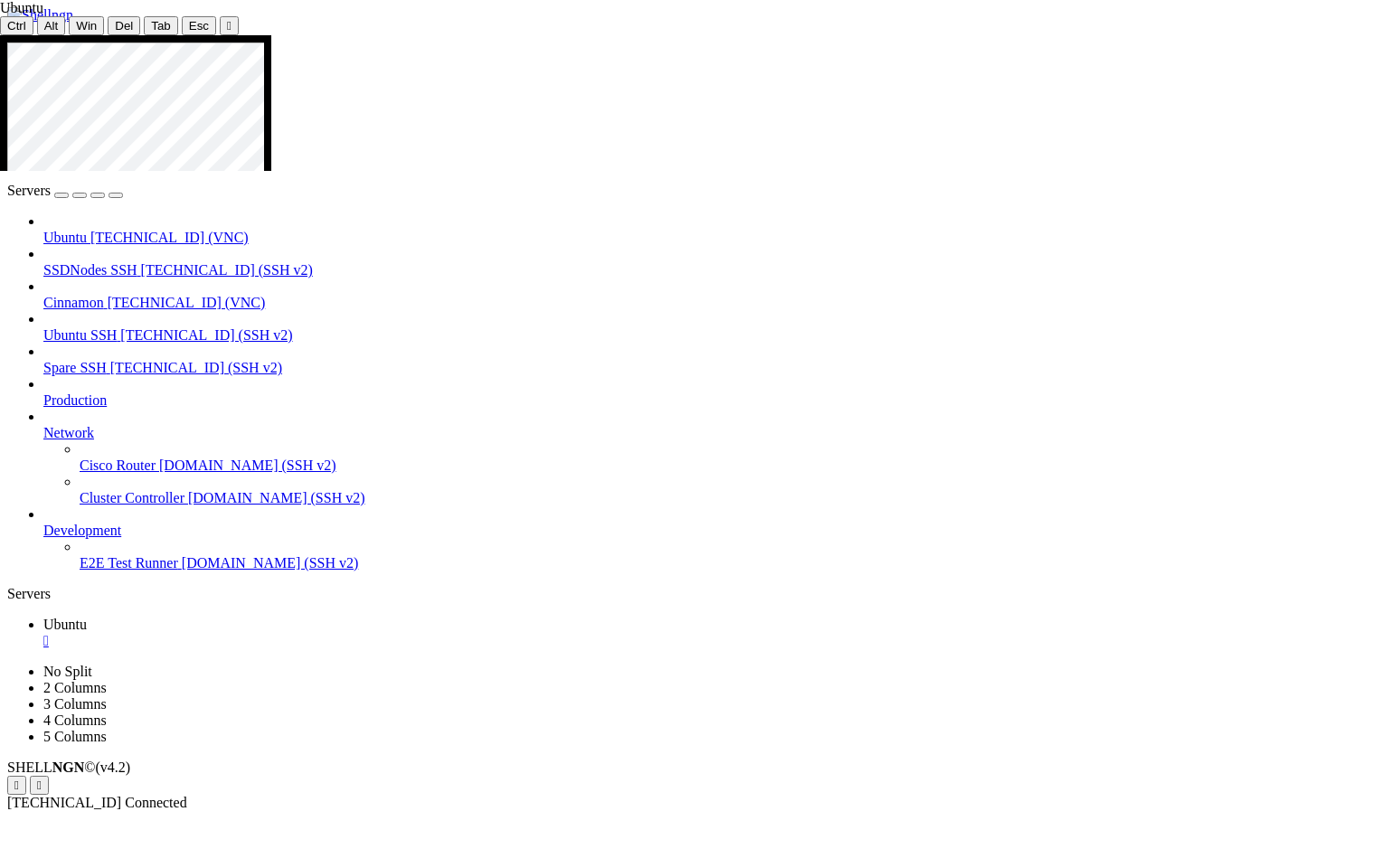 click at bounding box center (656, 1343) 